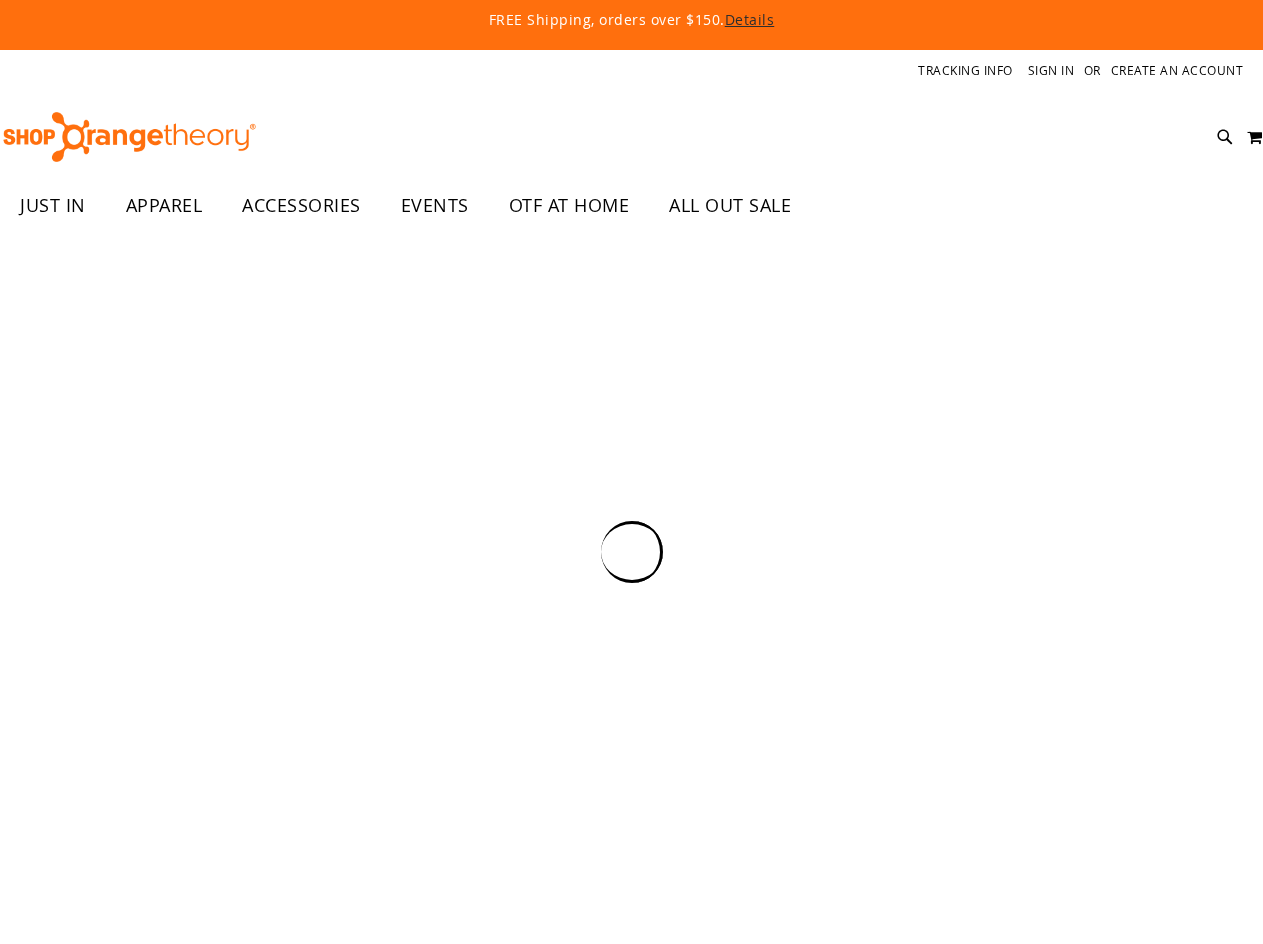 scroll, scrollTop: 0, scrollLeft: 0, axis: both 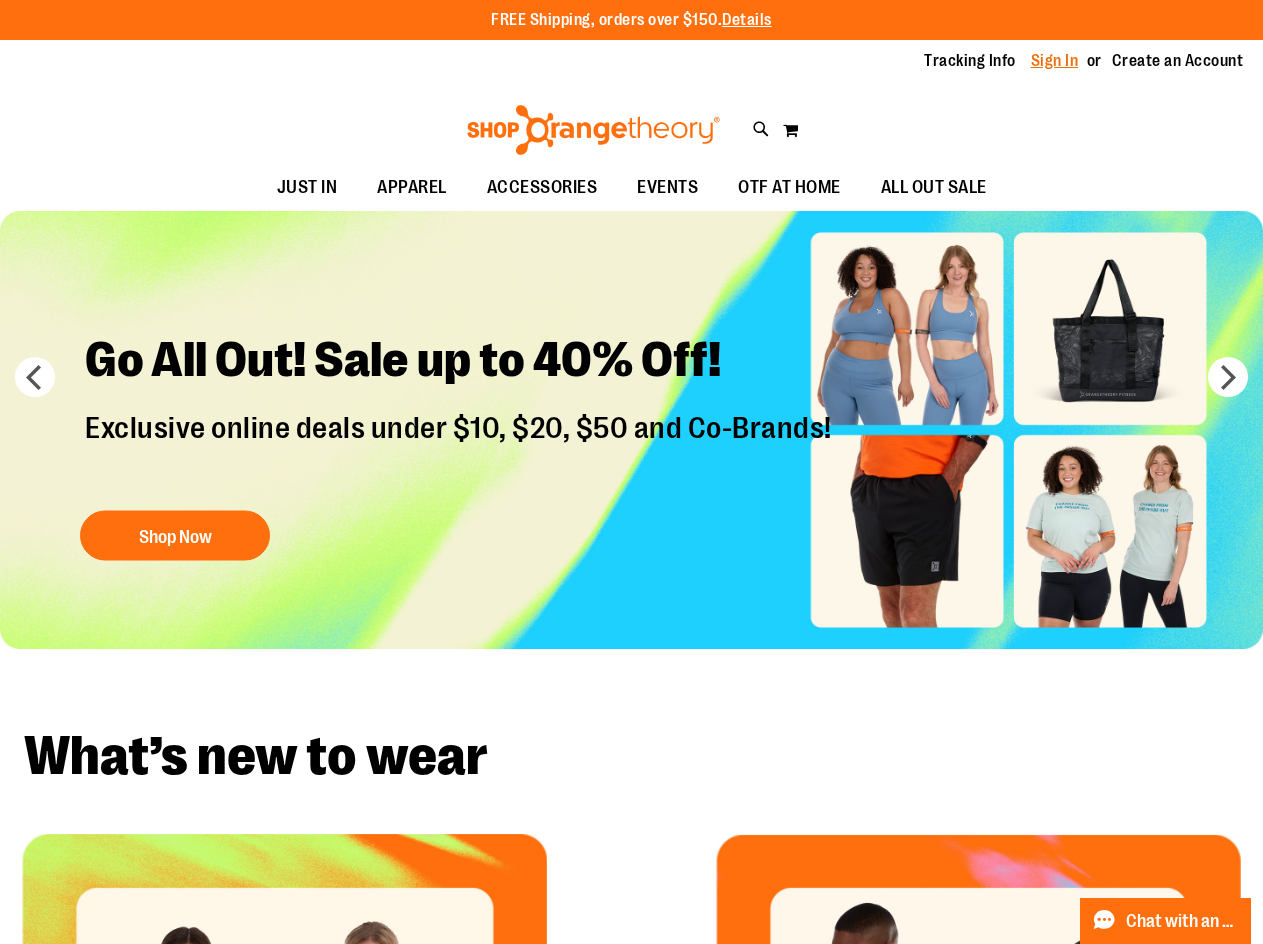 type on "**********" 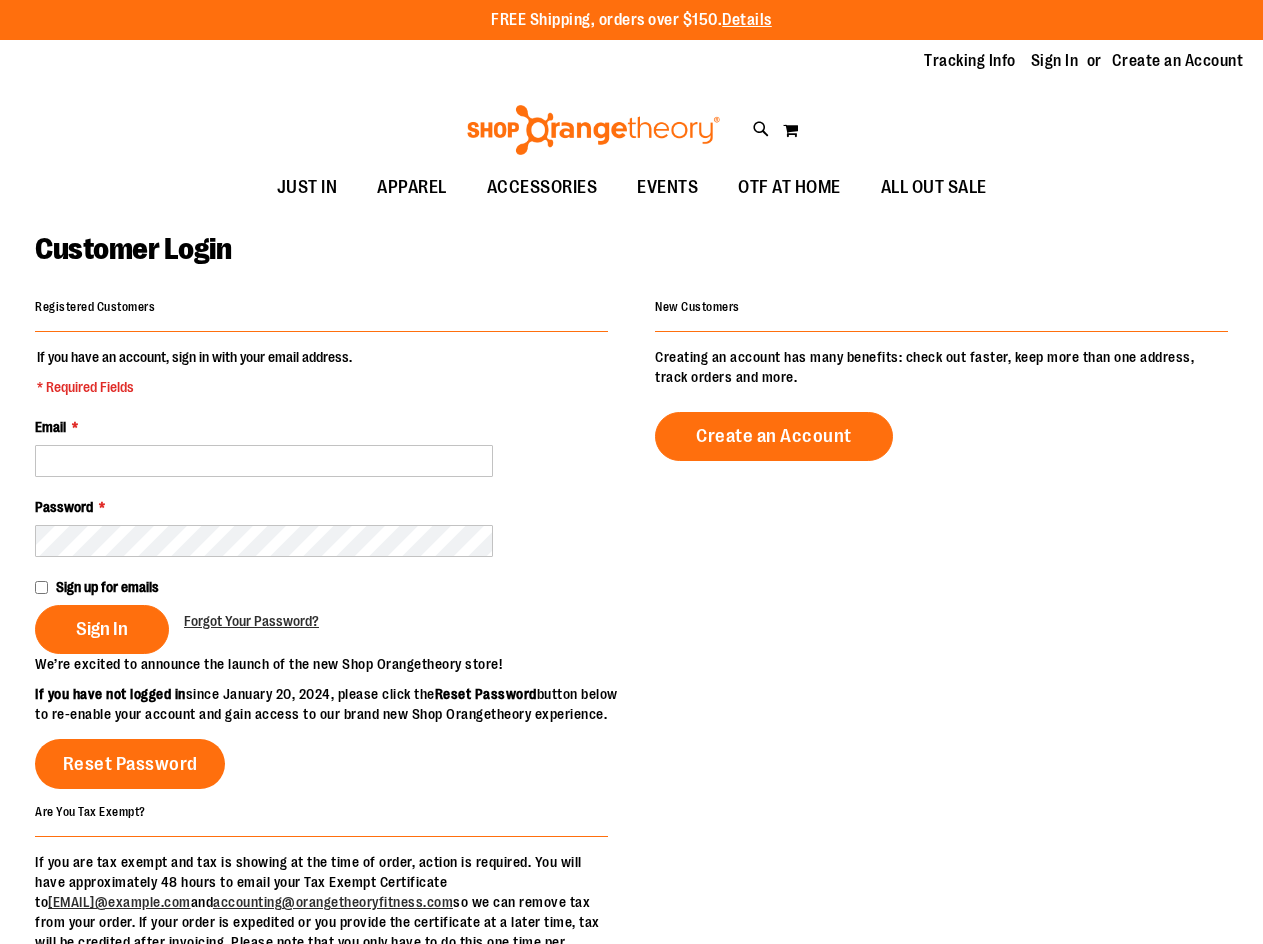 scroll, scrollTop: 0, scrollLeft: 0, axis: both 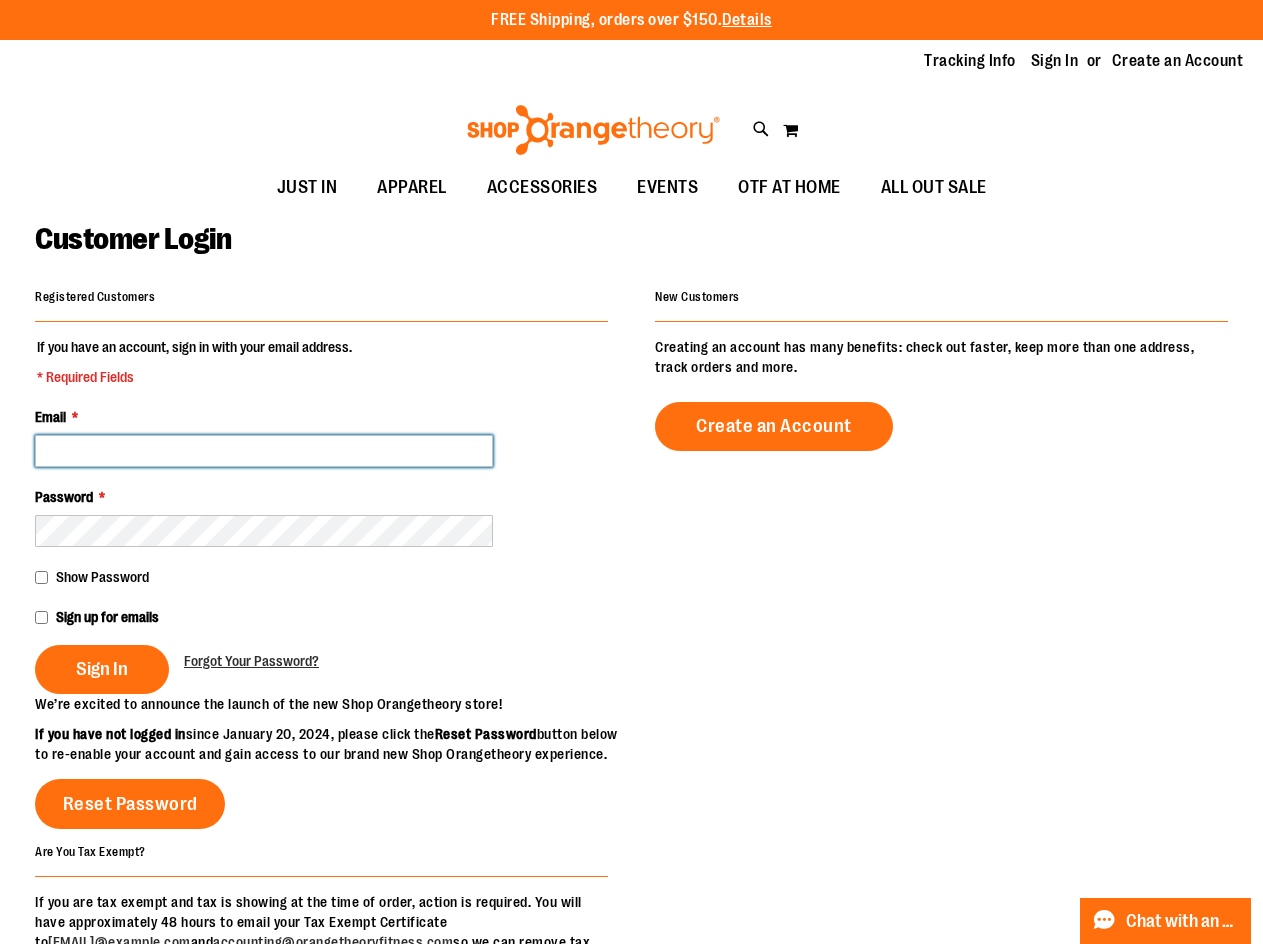 type on "**********" 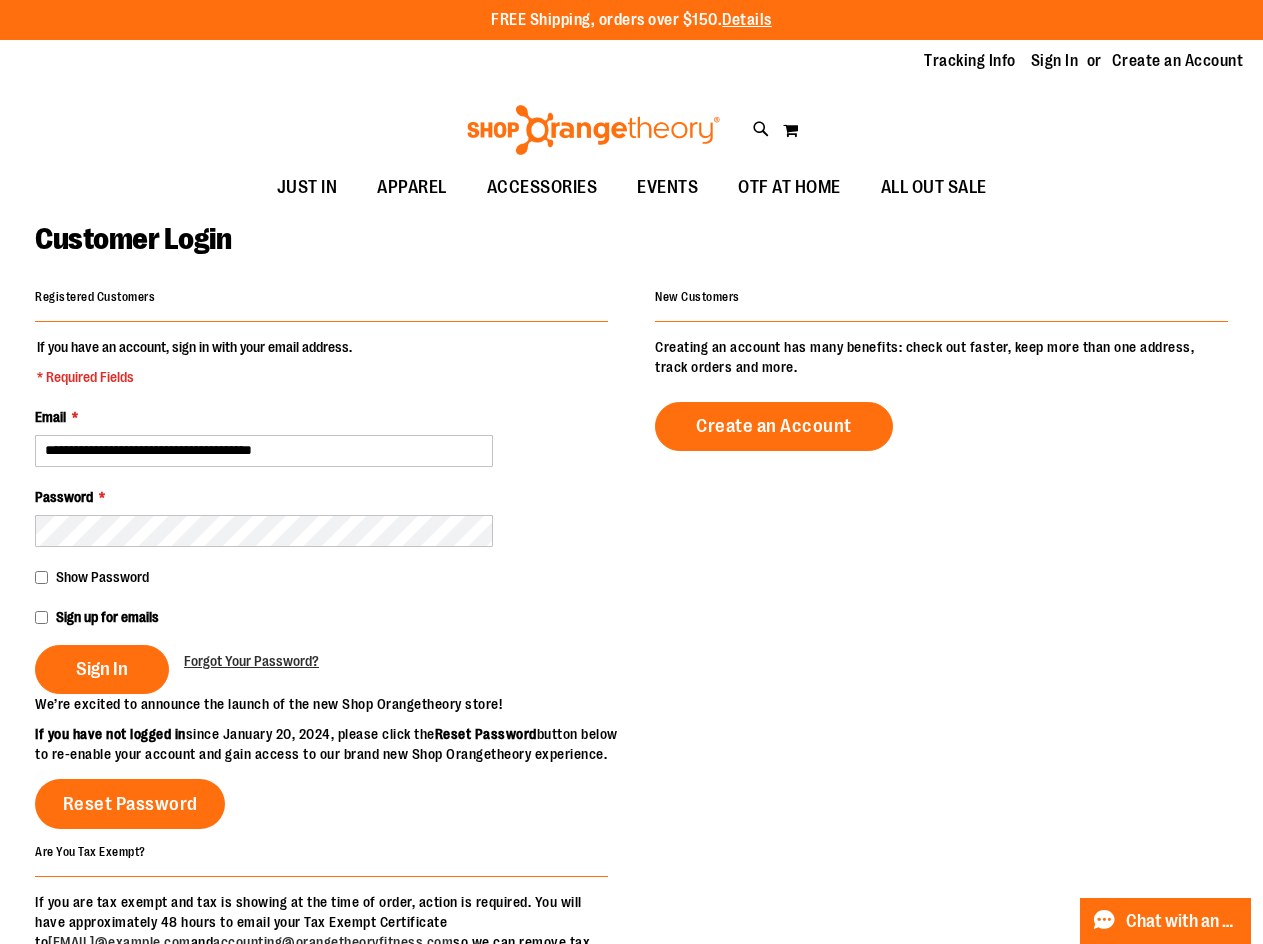 type on "**********" 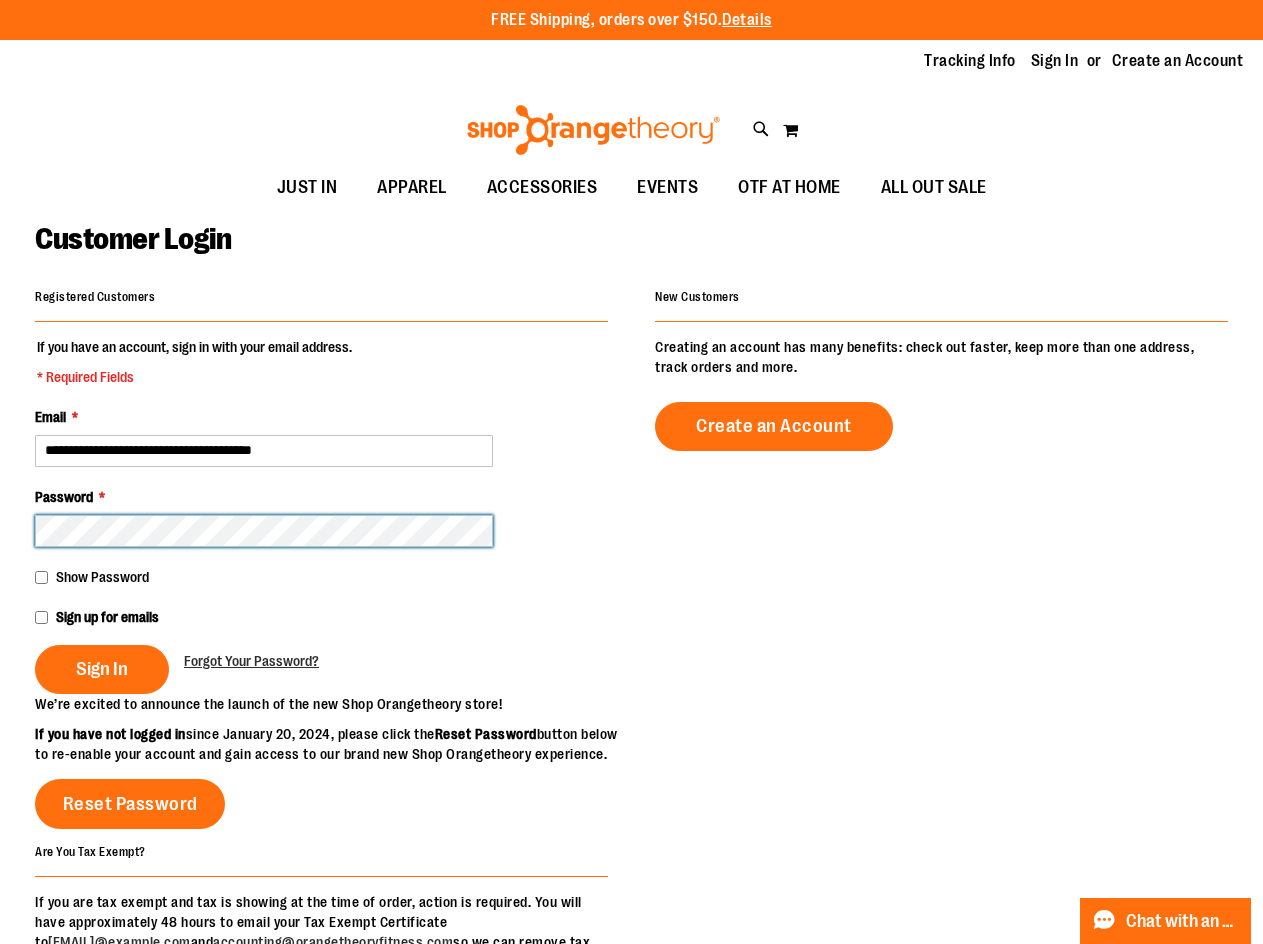 click on "Sign In" at bounding box center (102, 669) 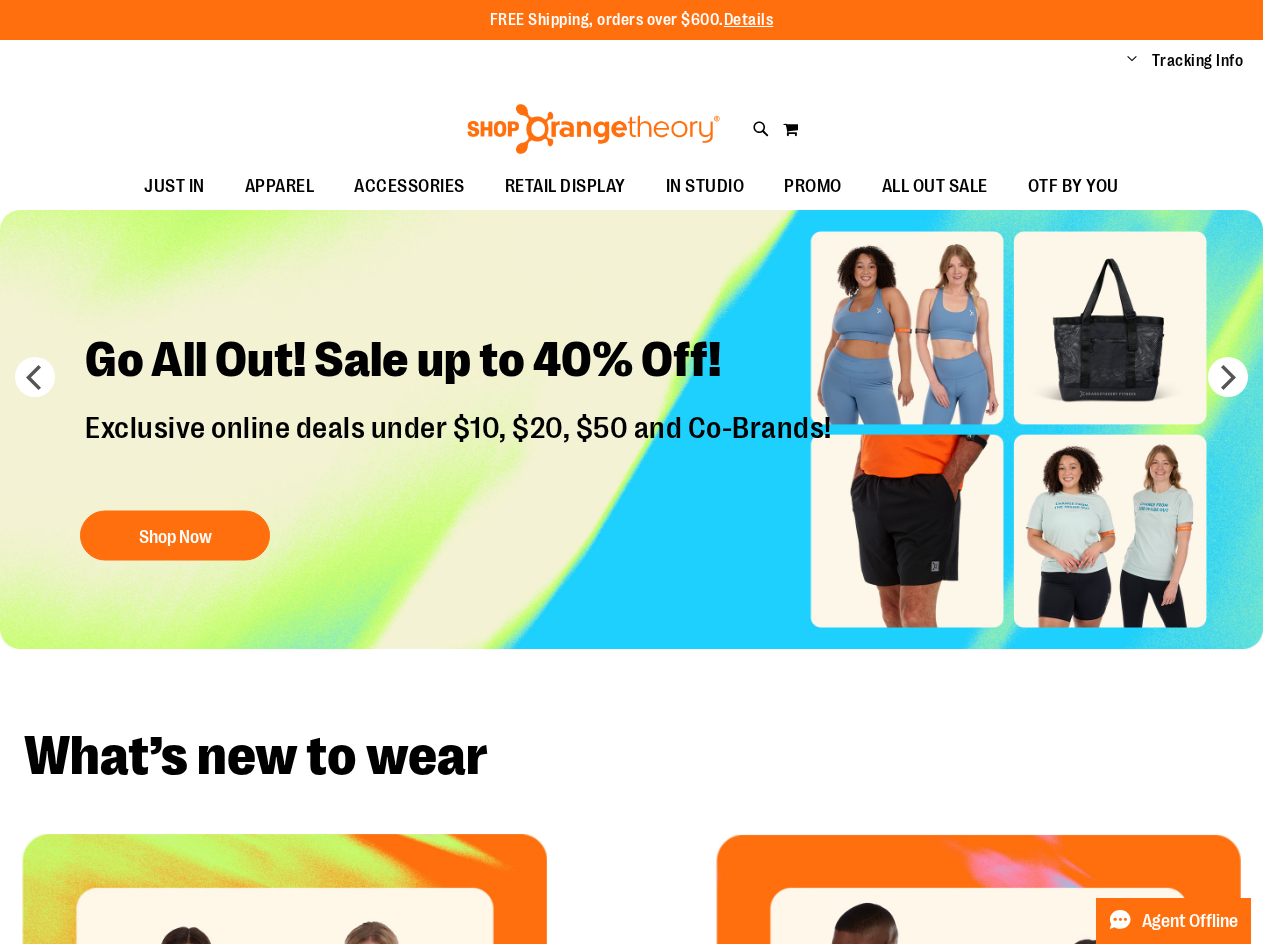scroll, scrollTop: 0, scrollLeft: 0, axis: both 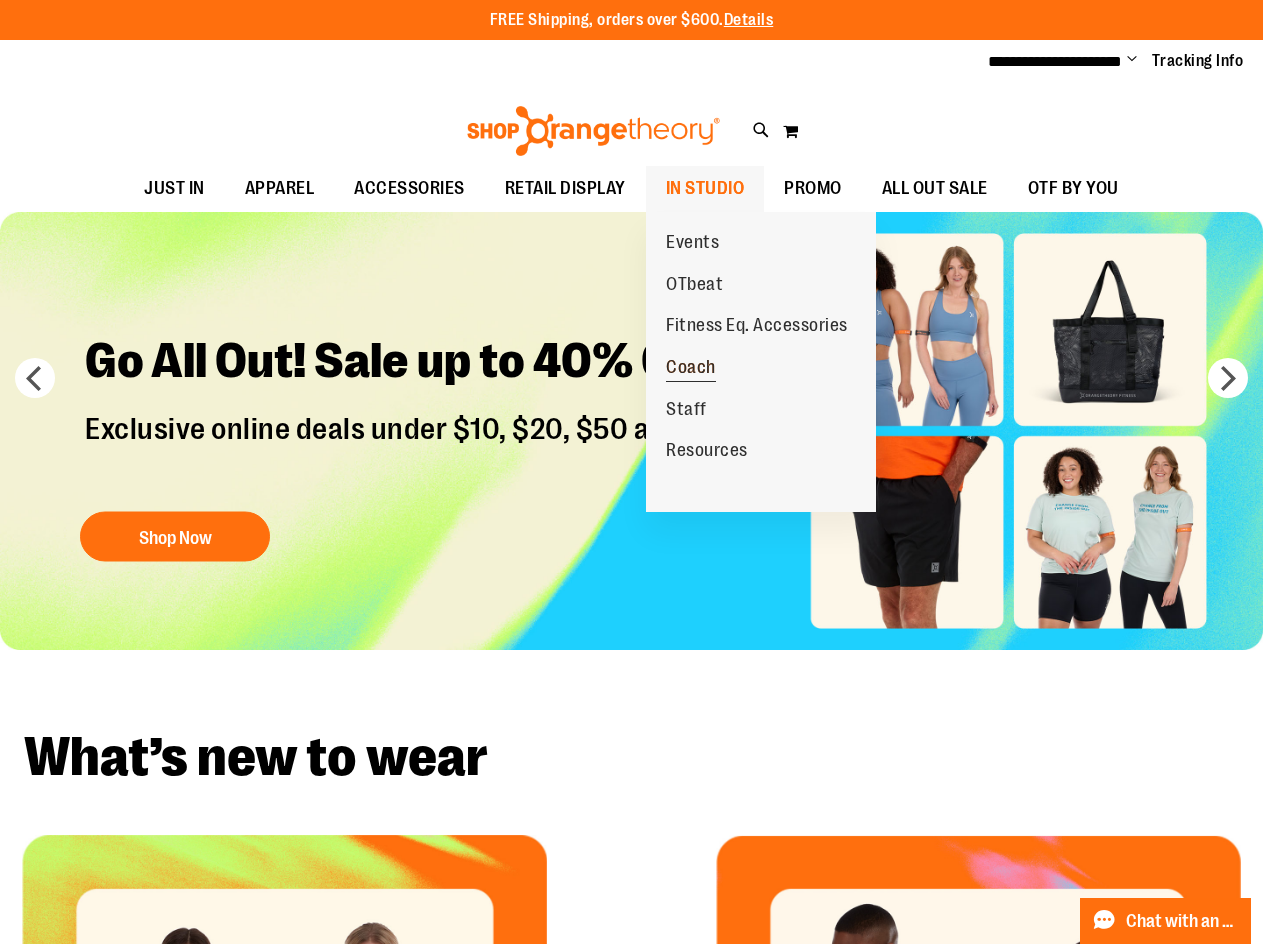 type on "**********" 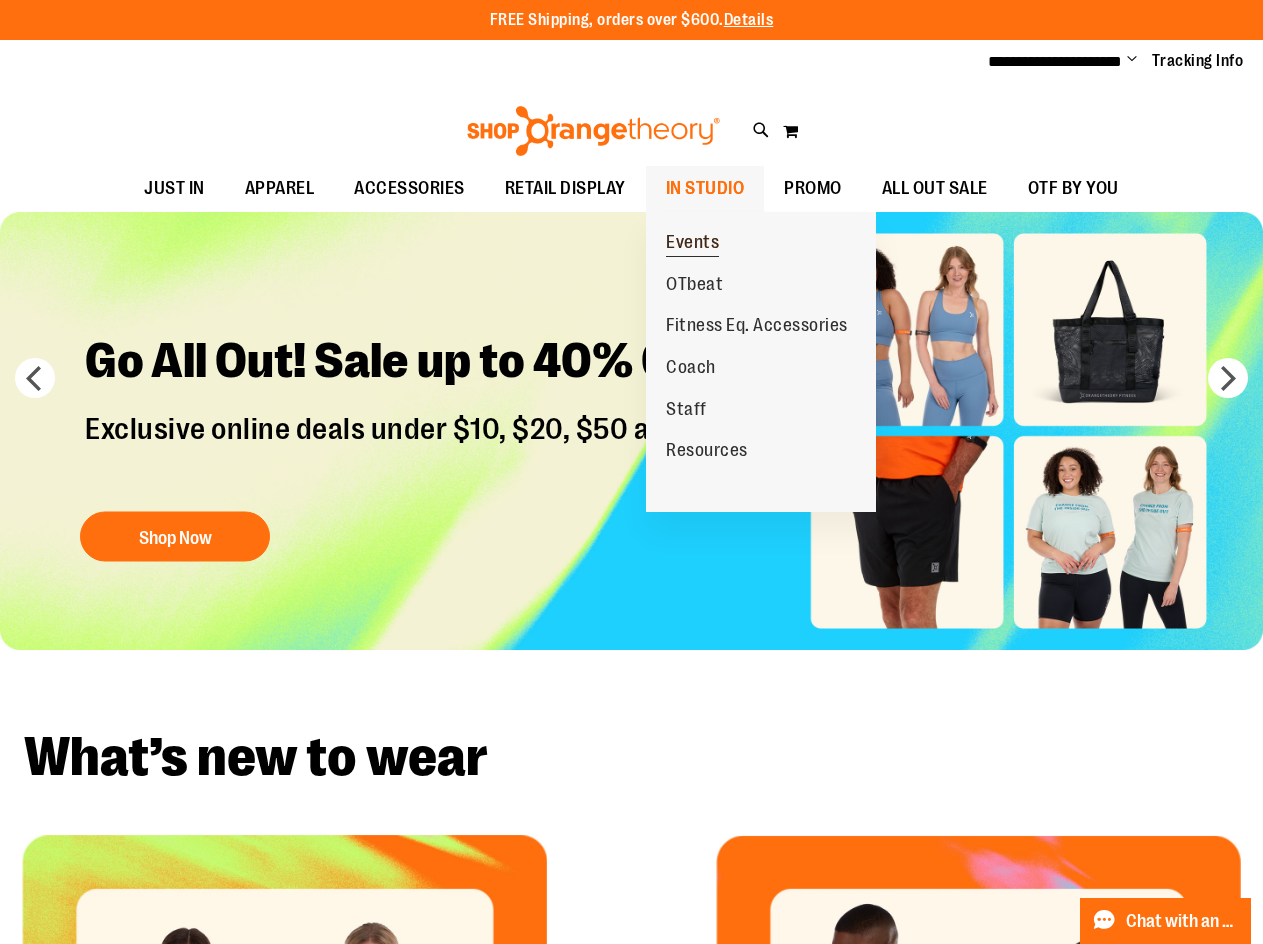 click on "Events" at bounding box center (692, 244) 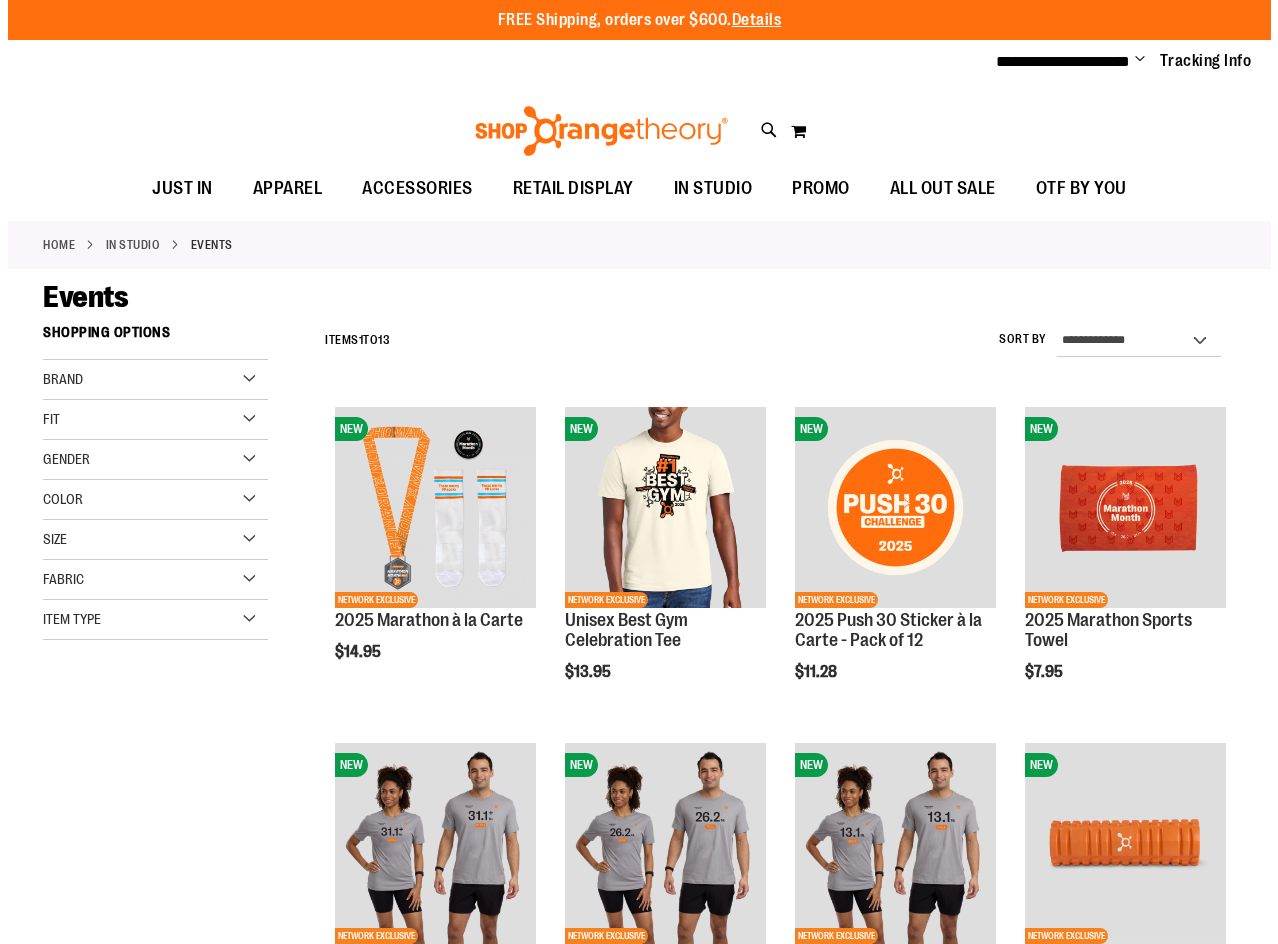 scroll, scrollTop: 0, scrollLeft: 0, axis: both 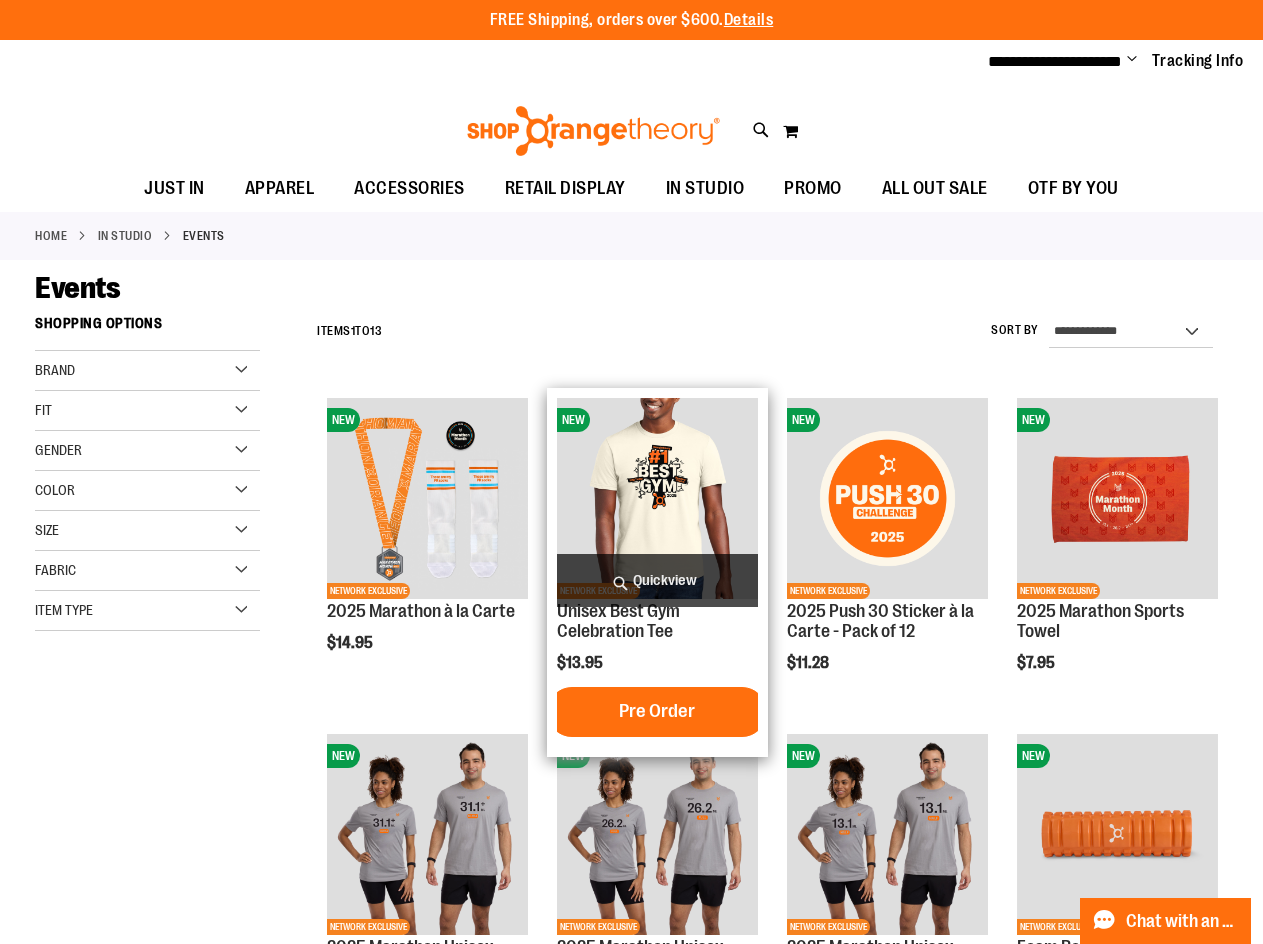 type on "**********" 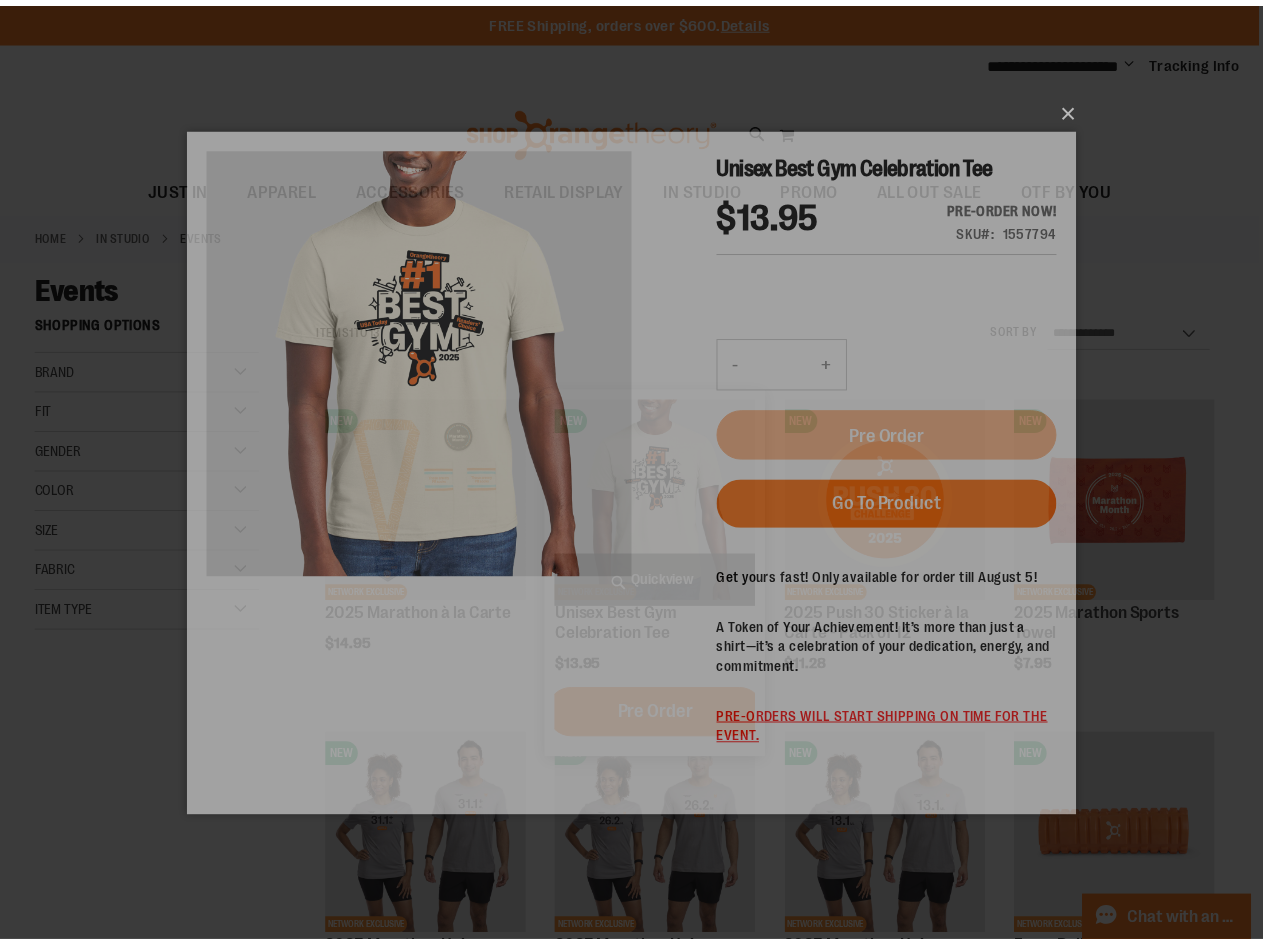scroll, scrollTop: 0, scrollLeft: 0, axis: both 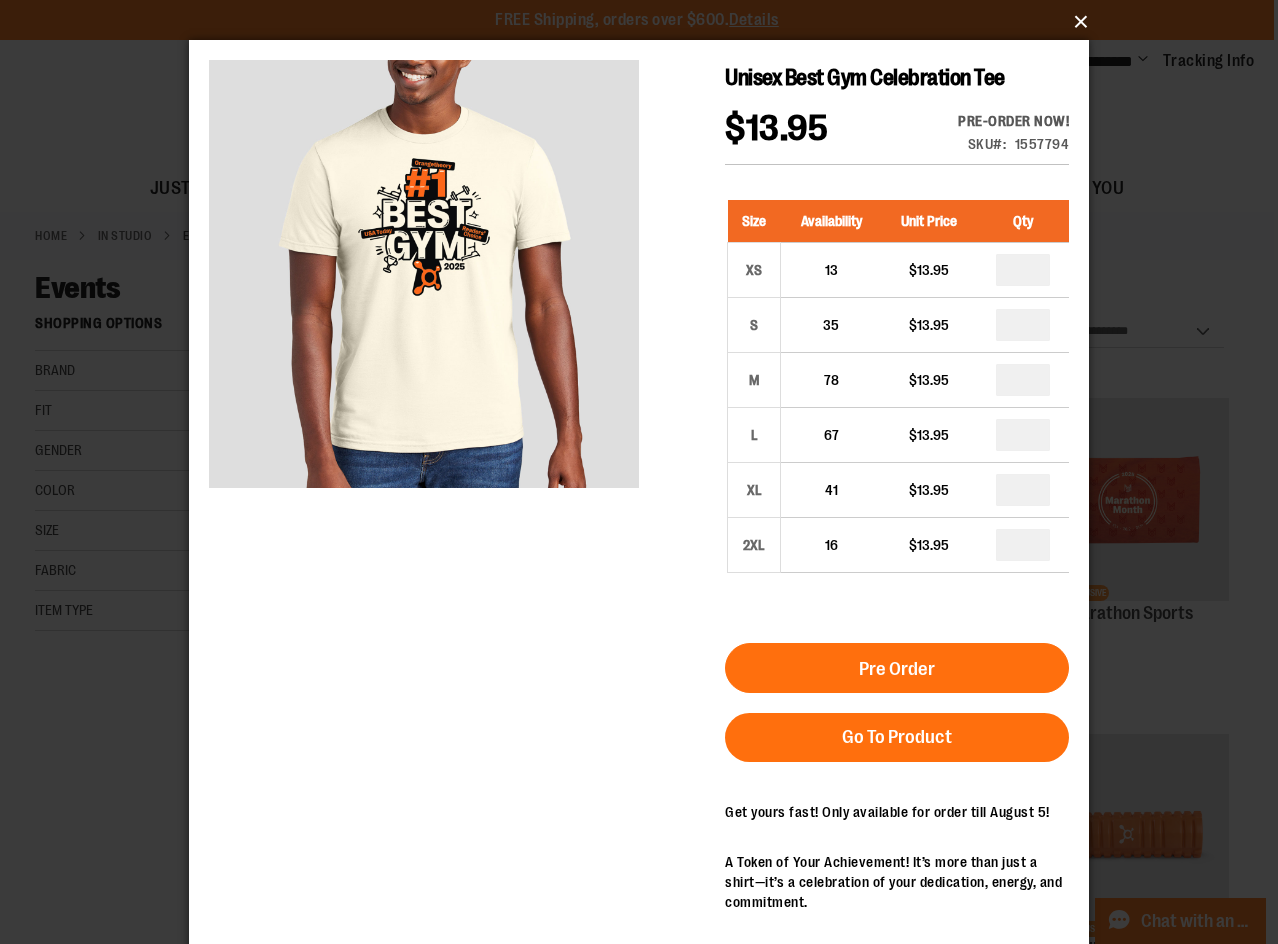 click on "×" at bounding box center [645, 22] 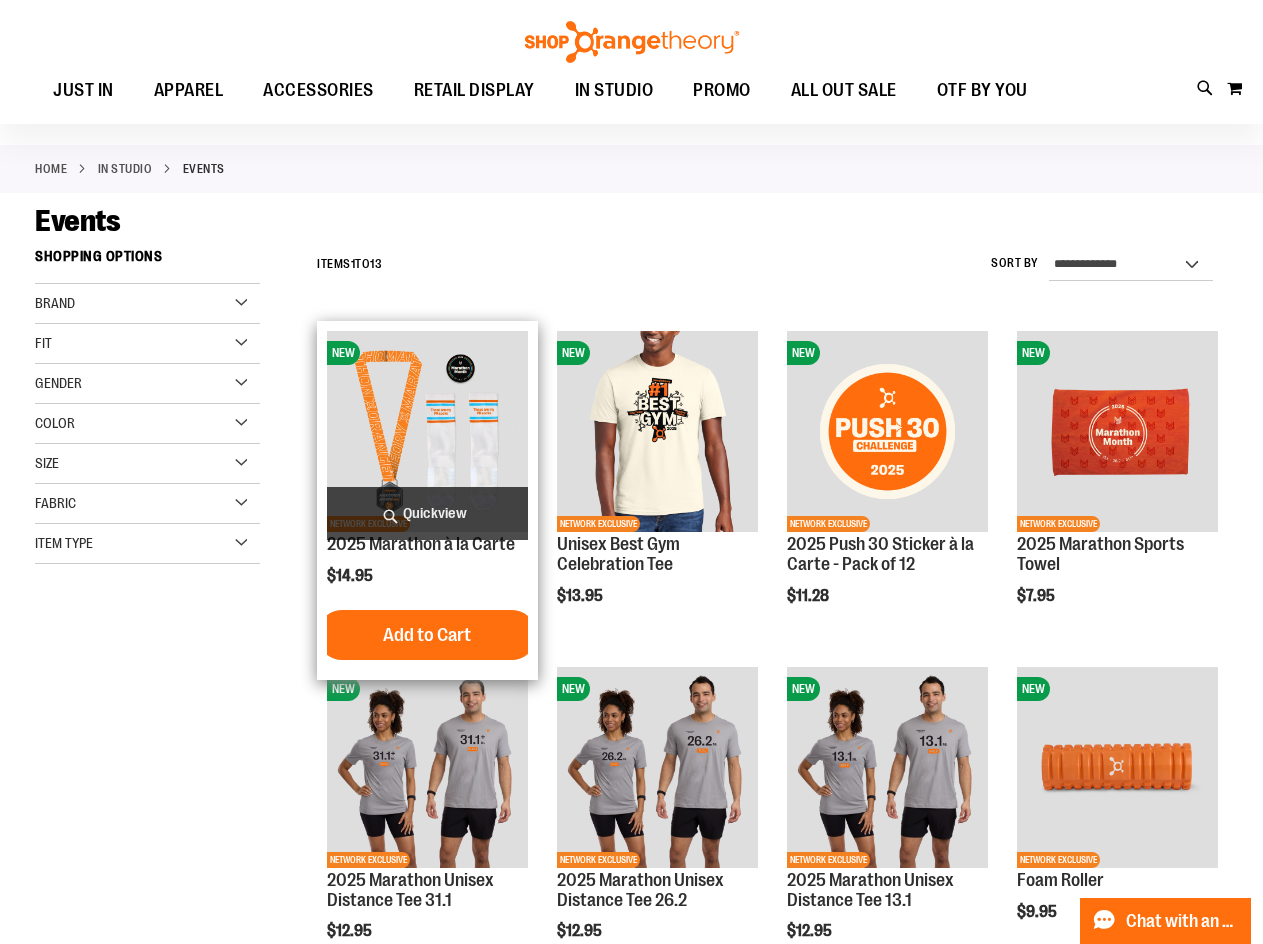 scroll, scrollTop: 599, scrollLeft: 0, axis: vertical 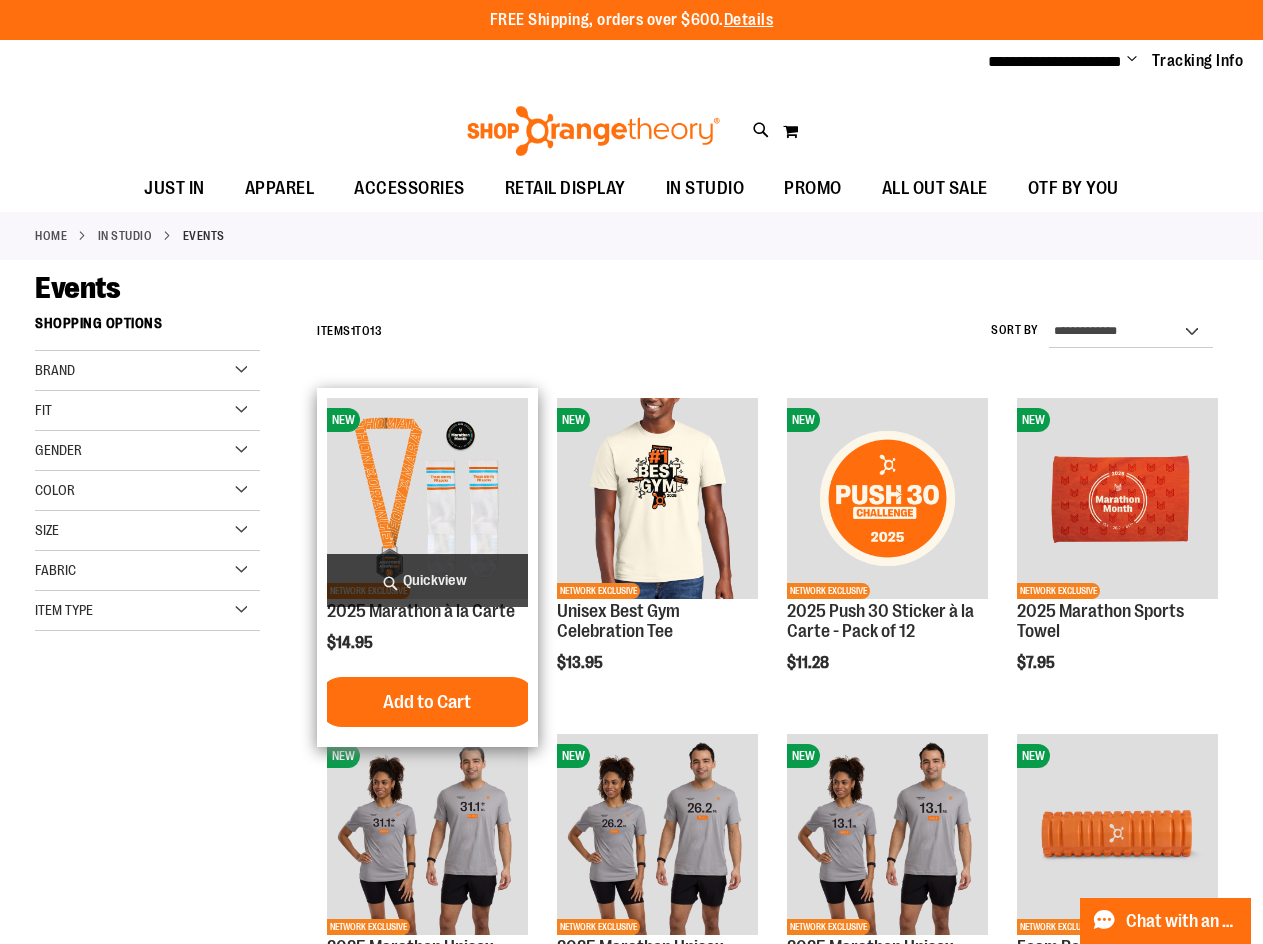 click on "Quickview" at bounding box center [427, 580] 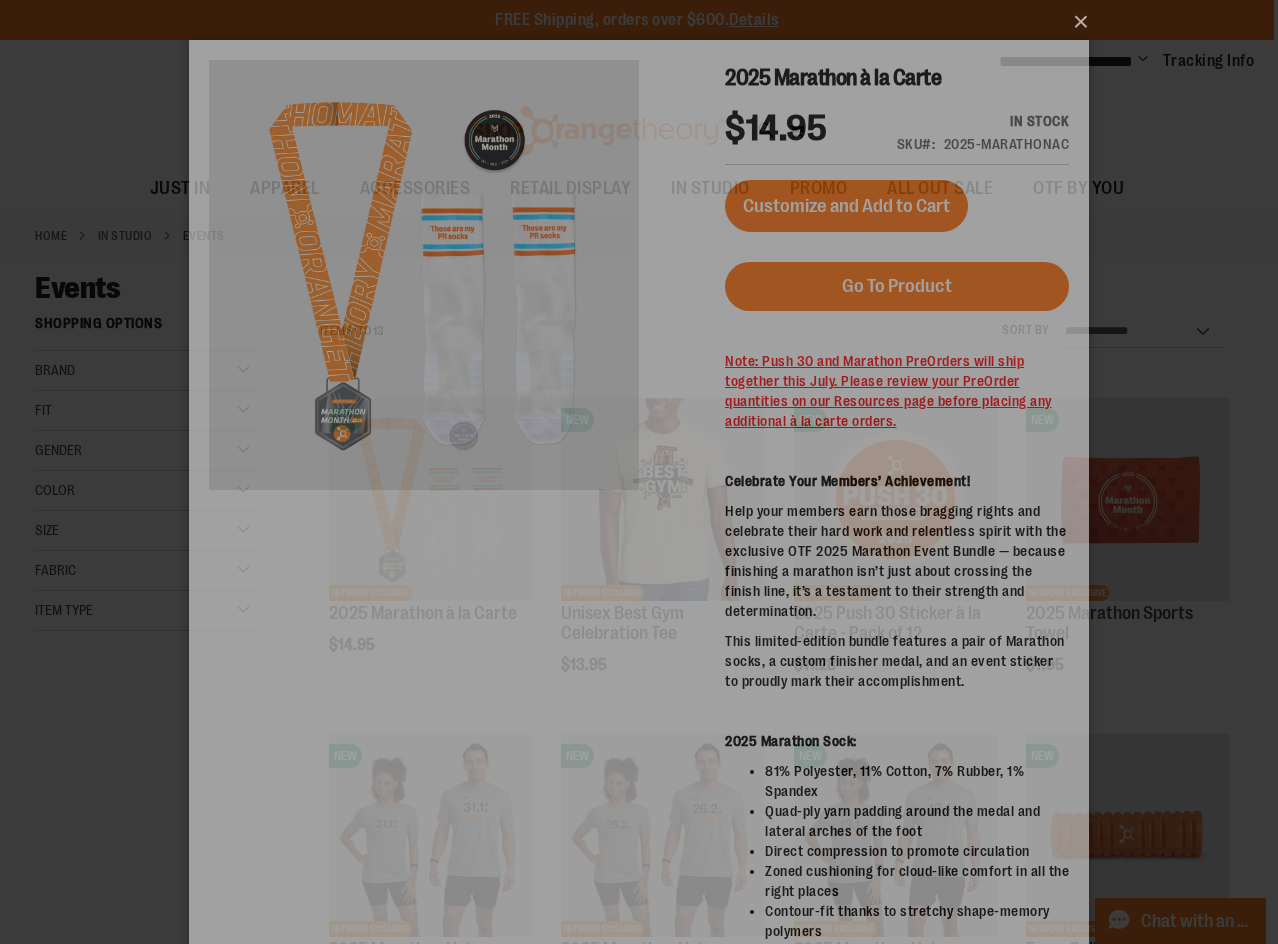 scroll, scrollTop: 0, scrollLeft: 0, axis: both 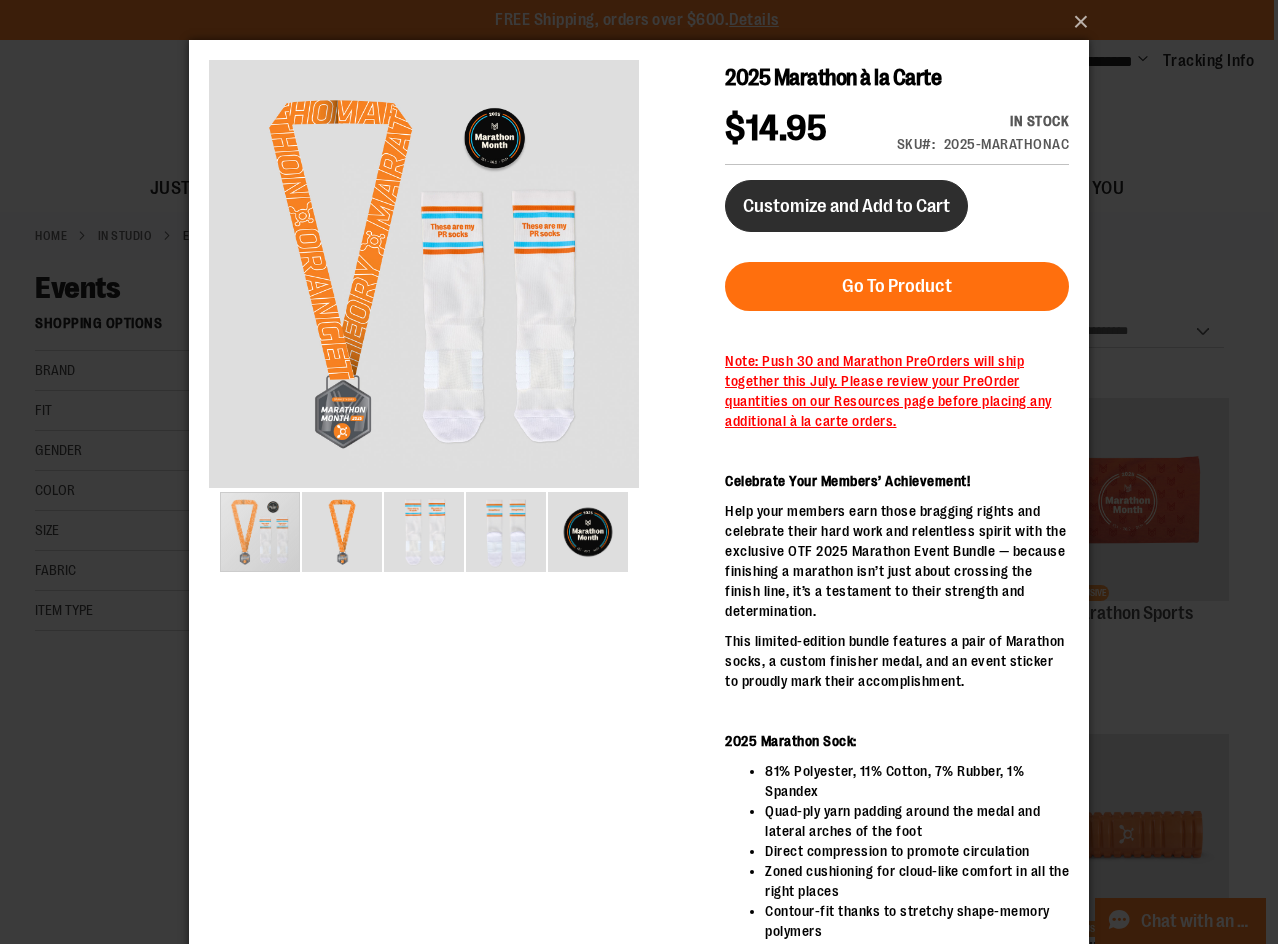 click on "Customize and Add to Cart" at bounding box center [846, 206] 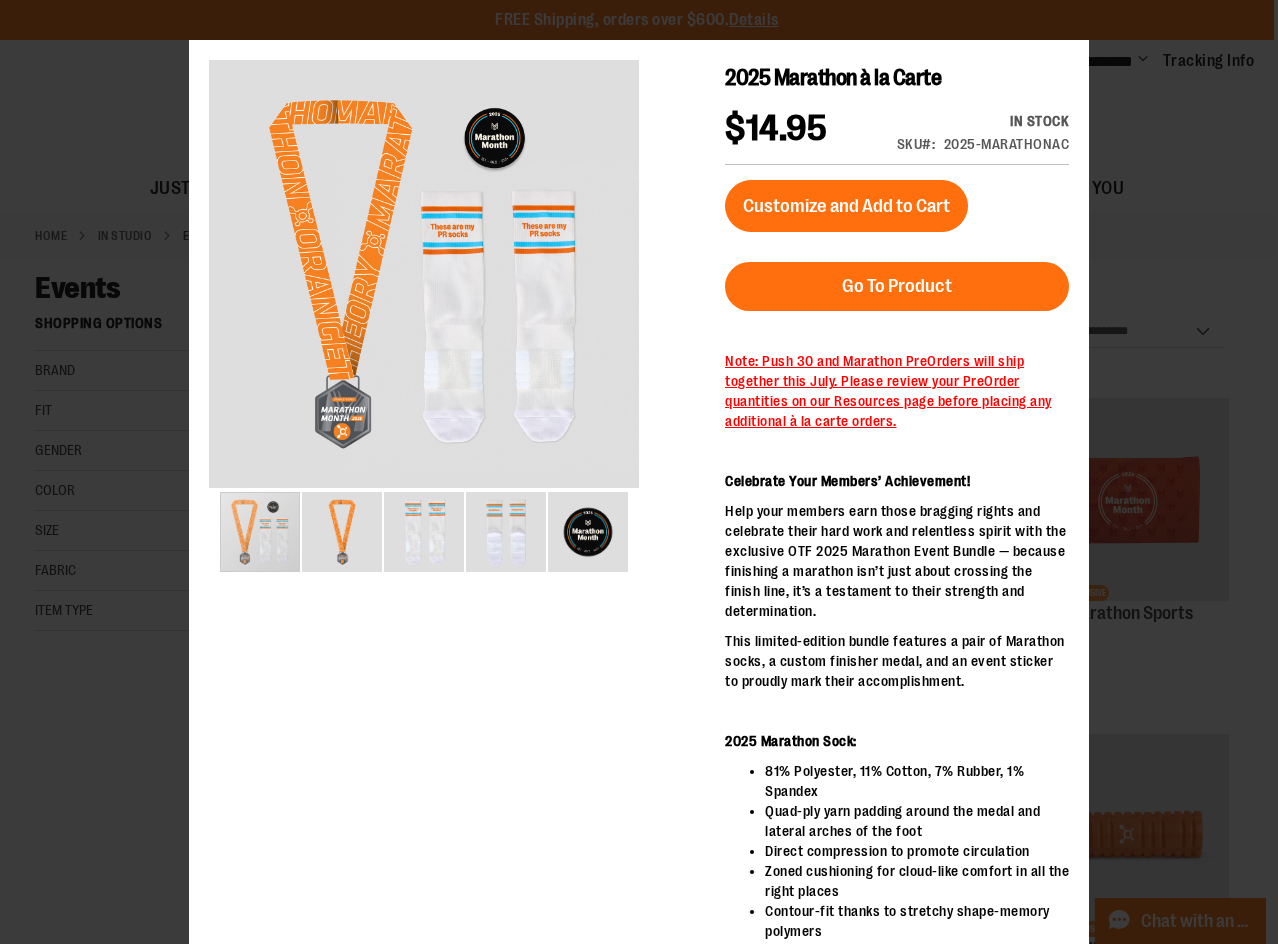 scroll, scrollTop: 0, scrollLeft: 0, axis: both 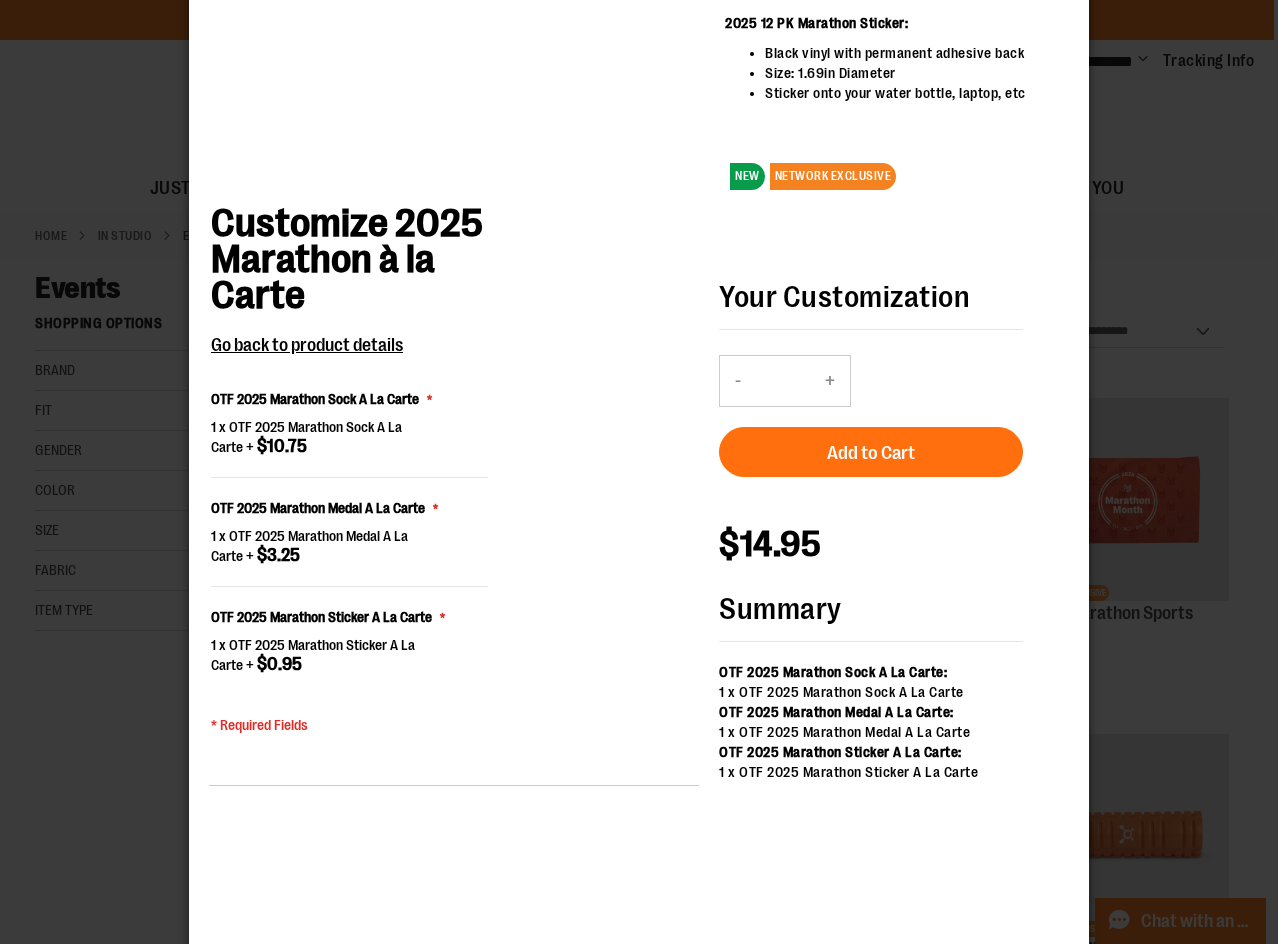 click on "+" at bounding box center (830, 381) 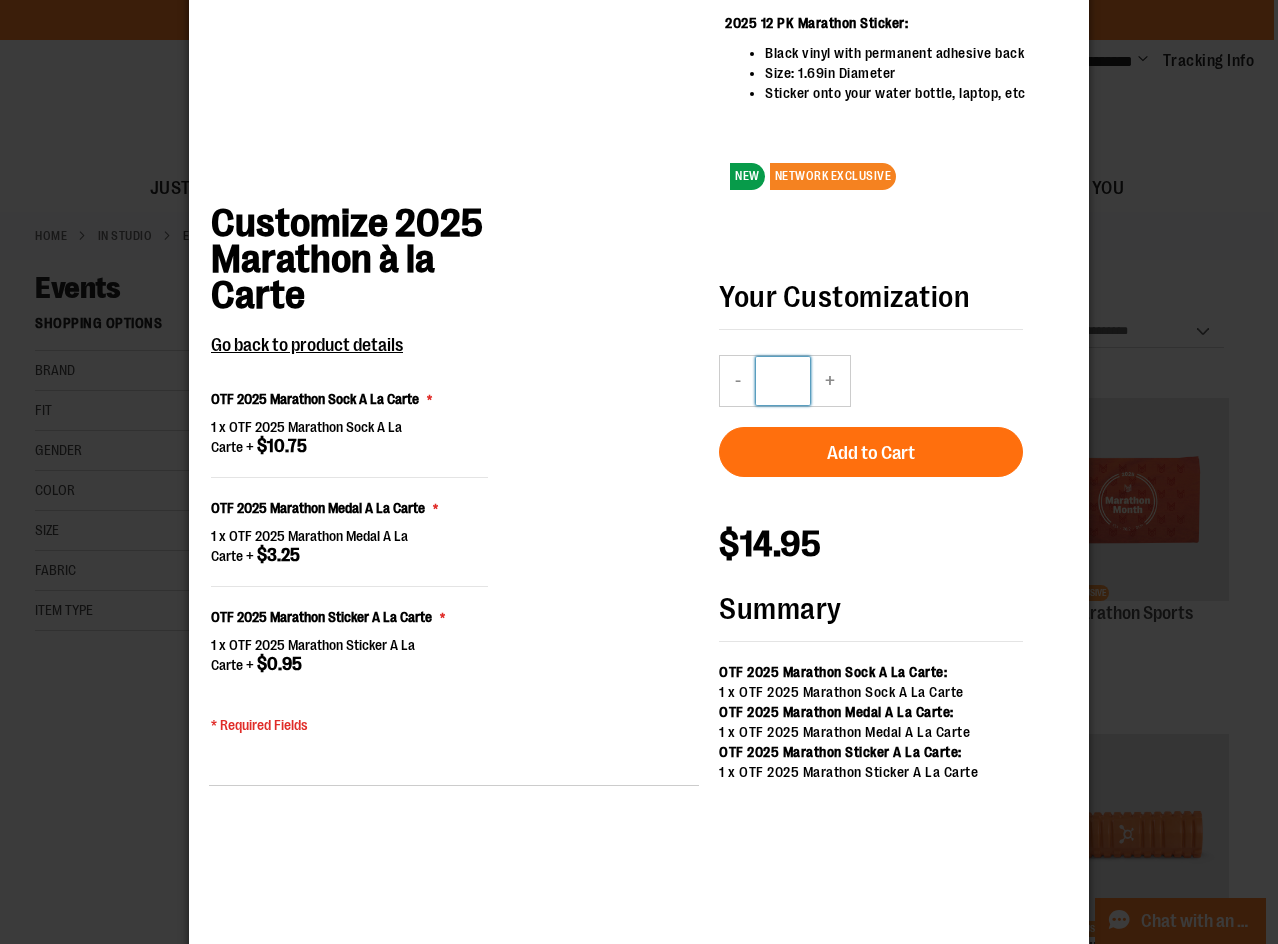 click on "*" at bounding box center (783, 381) 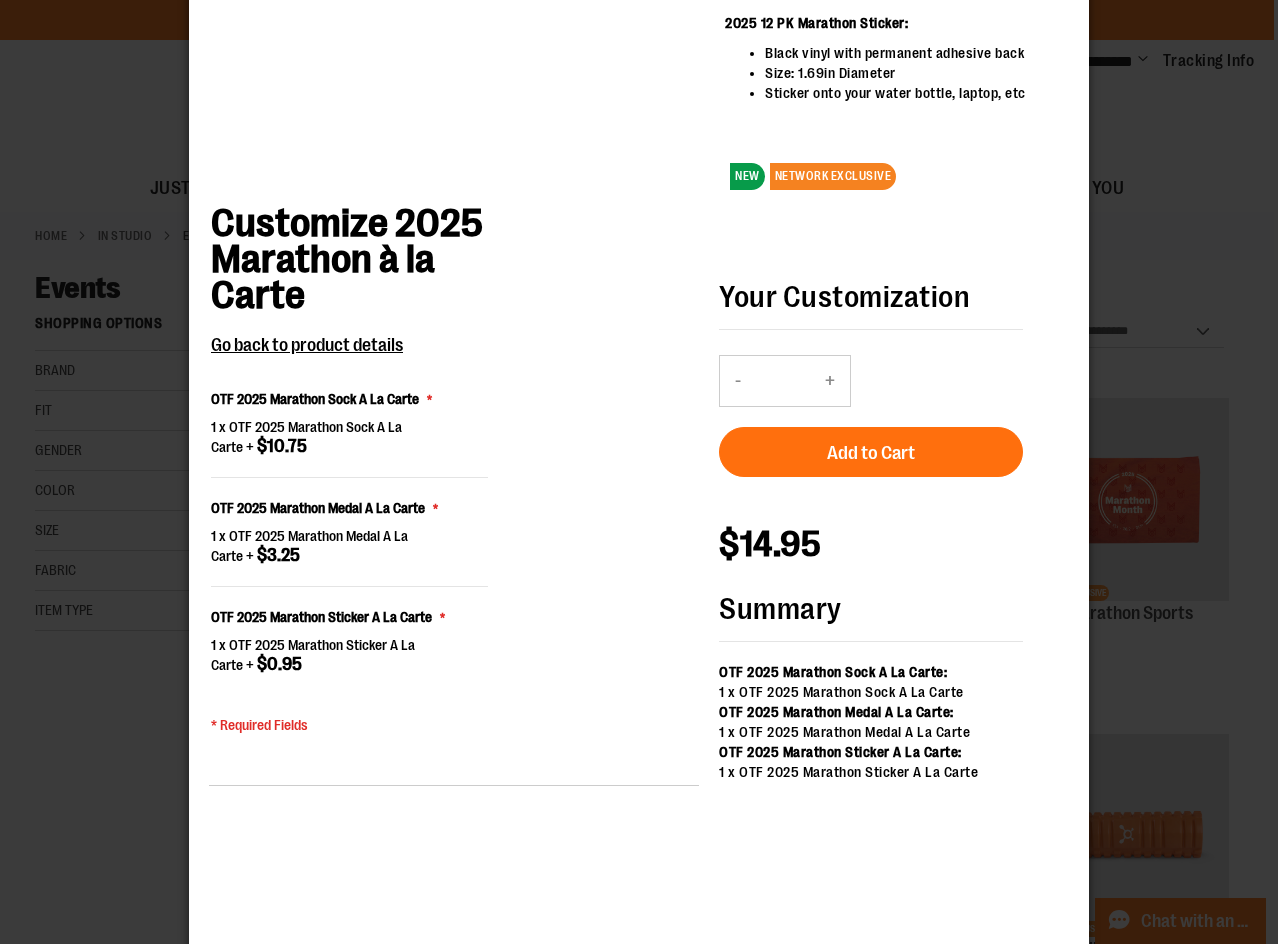 click on "Customize 2025 Marathon à la Carte
Go back to product details
OTF 2025 Marathon Sock A La Carte
1 x OTF 2025 Marathon Sock A La Carte   +
$10.75
OTF 2025 Marathon Medal A La Carte
1 x OTF 2025 Marathon Medal A La Carte   +
$3.25
OTF 2025 Marathon Sticker A La Carte
1 x OTF 2025 Marathon Sticker A La Carte   +" at bounding box center (639, 525) 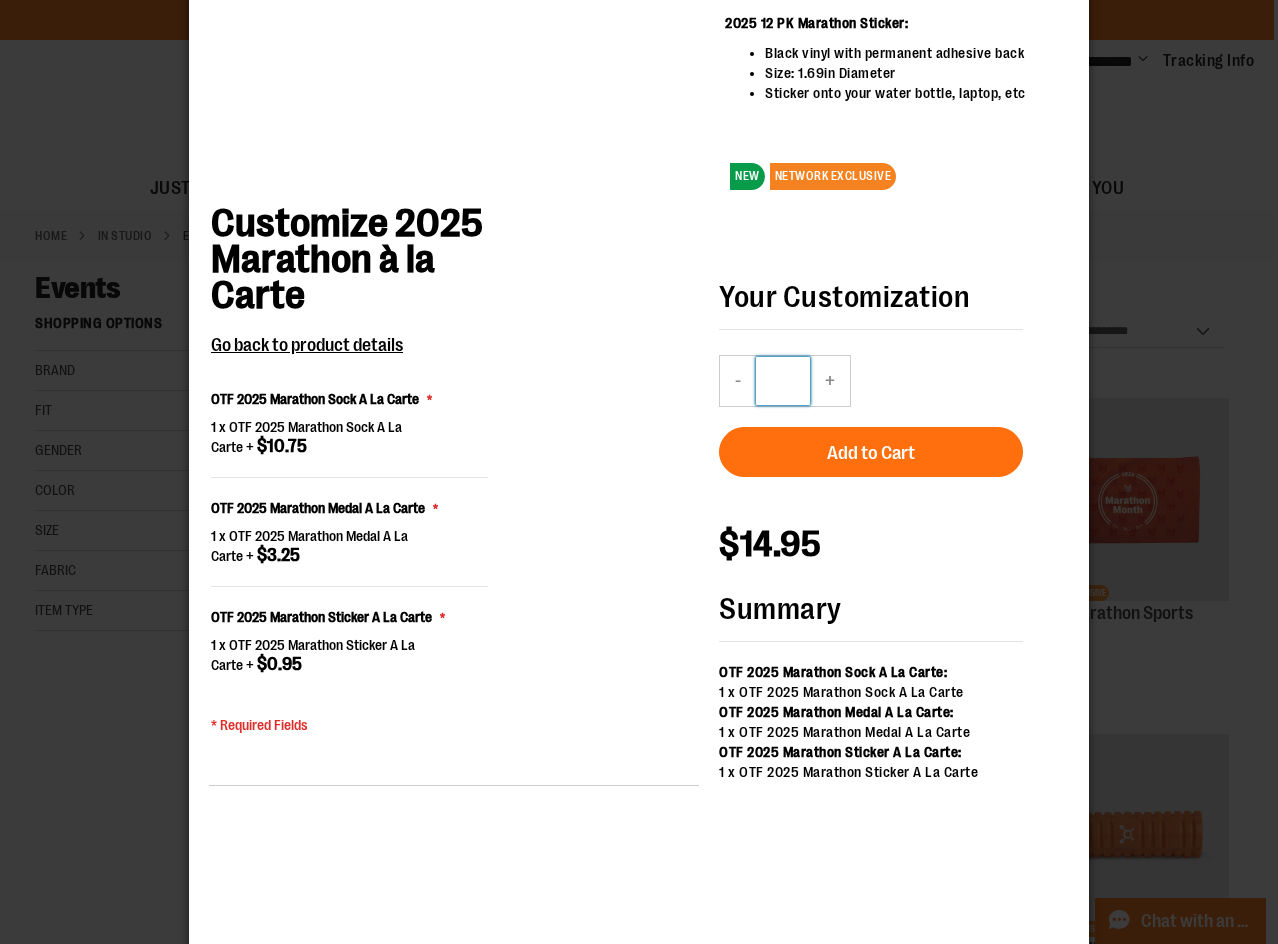 click on "**" at bounding box center [783, 381] 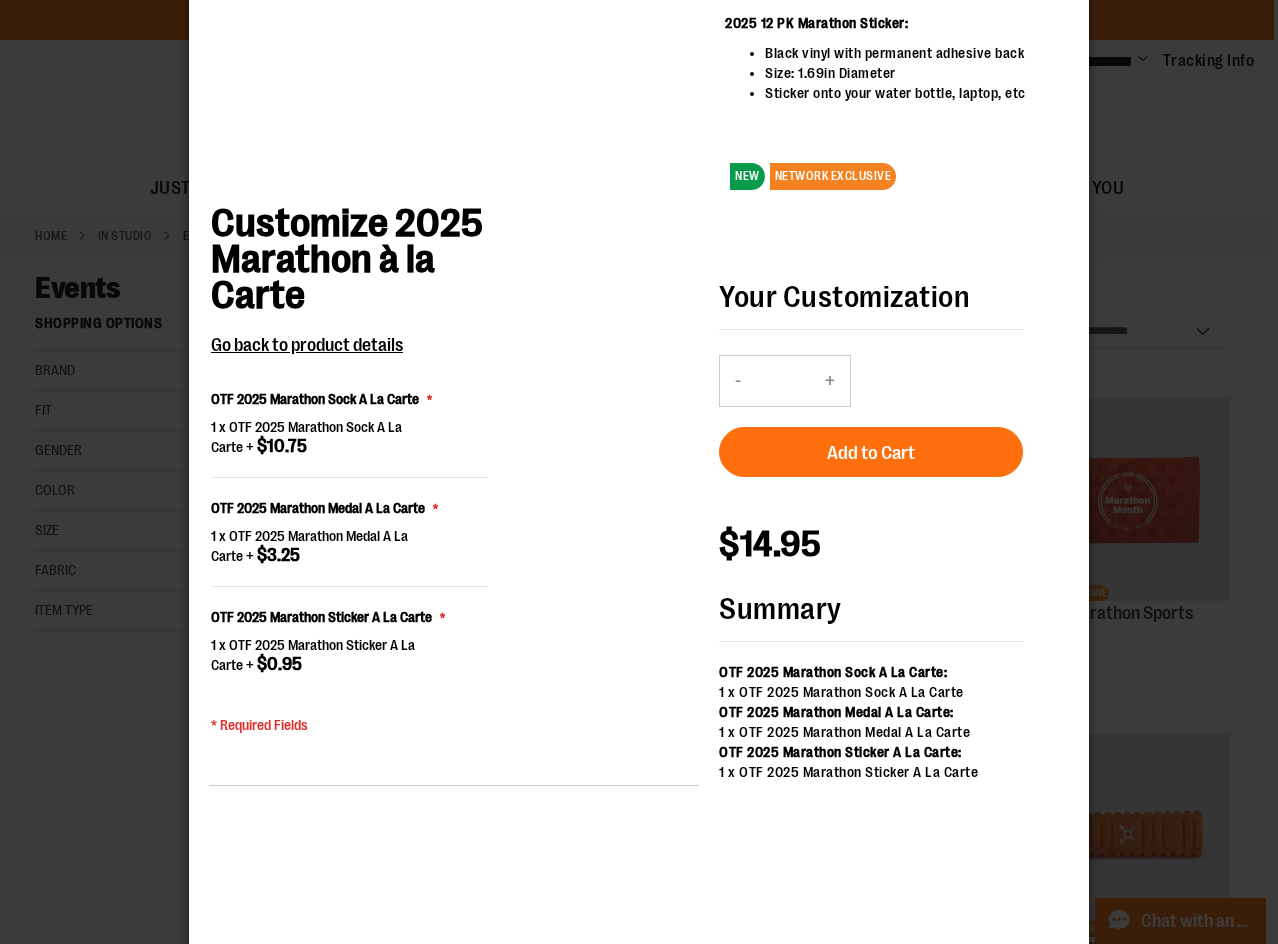 click on "Add to Cart" at bounding box center [871, 416] 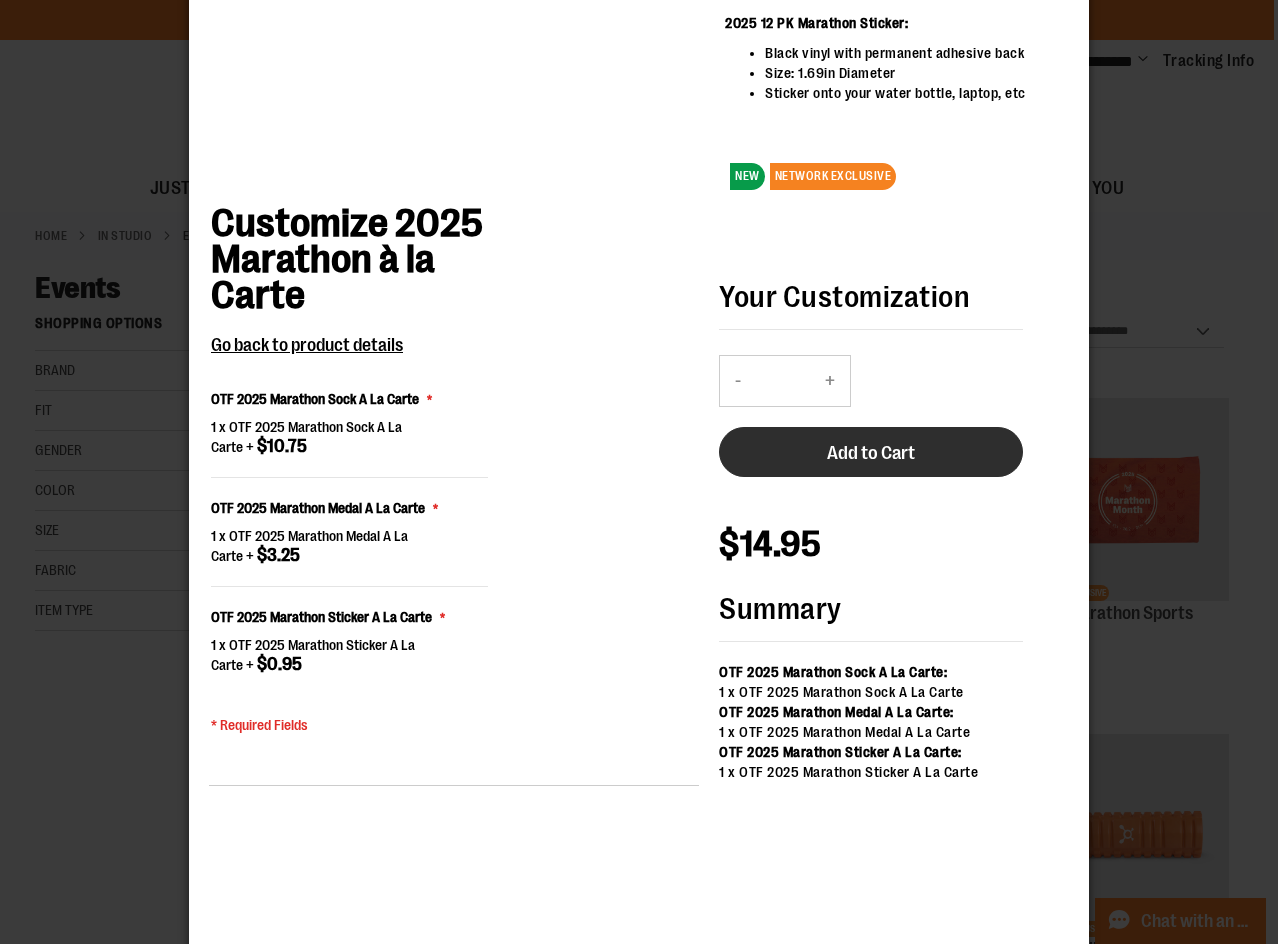 click on "Add to Cart" at bounding box center (871, 452) 